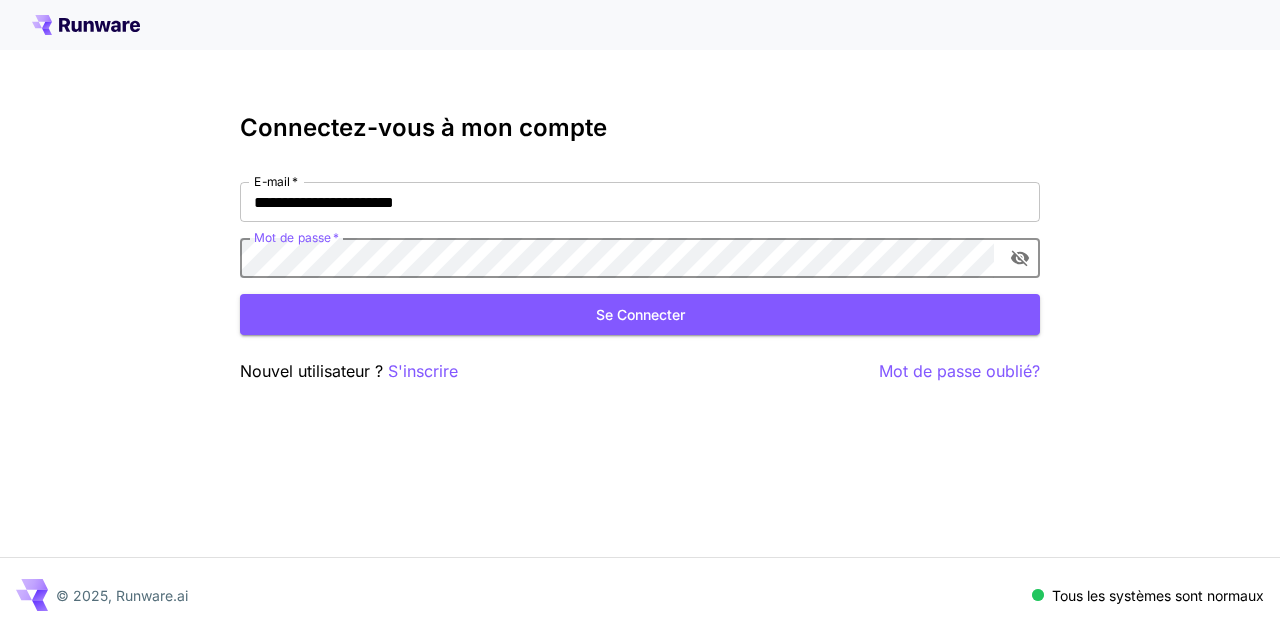 scroll, scrollTop: 0, scrollLeft: 0, axis: both 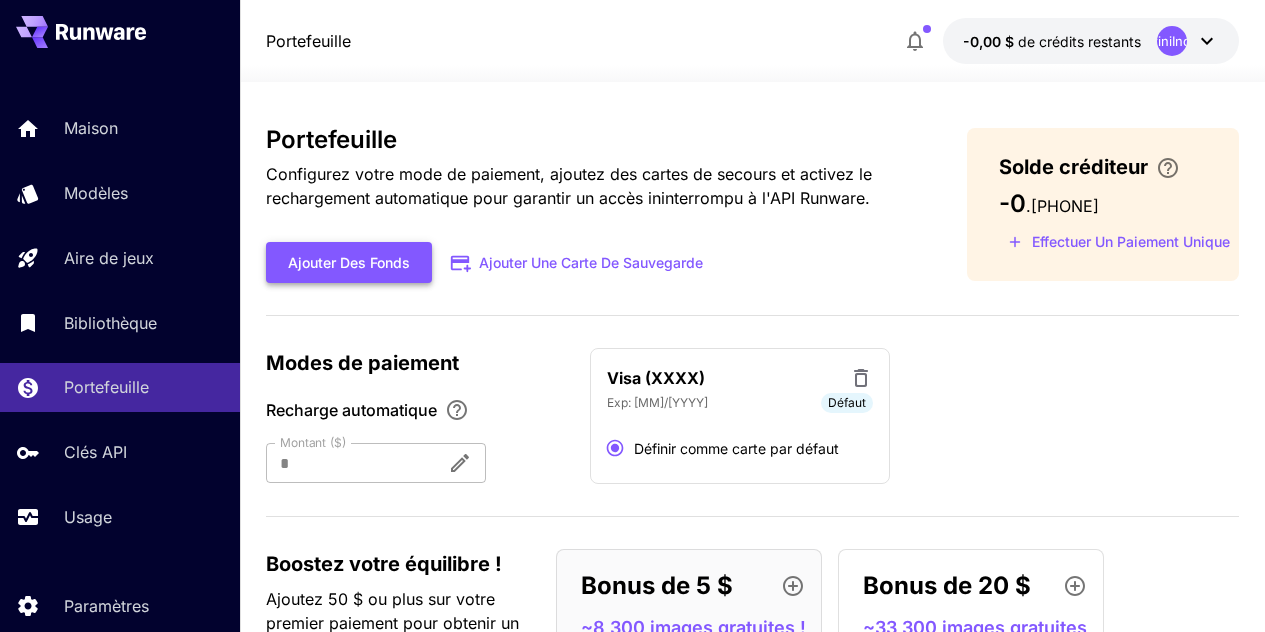 click on "Ajouter des fonds" at bounding box center [349, 262] 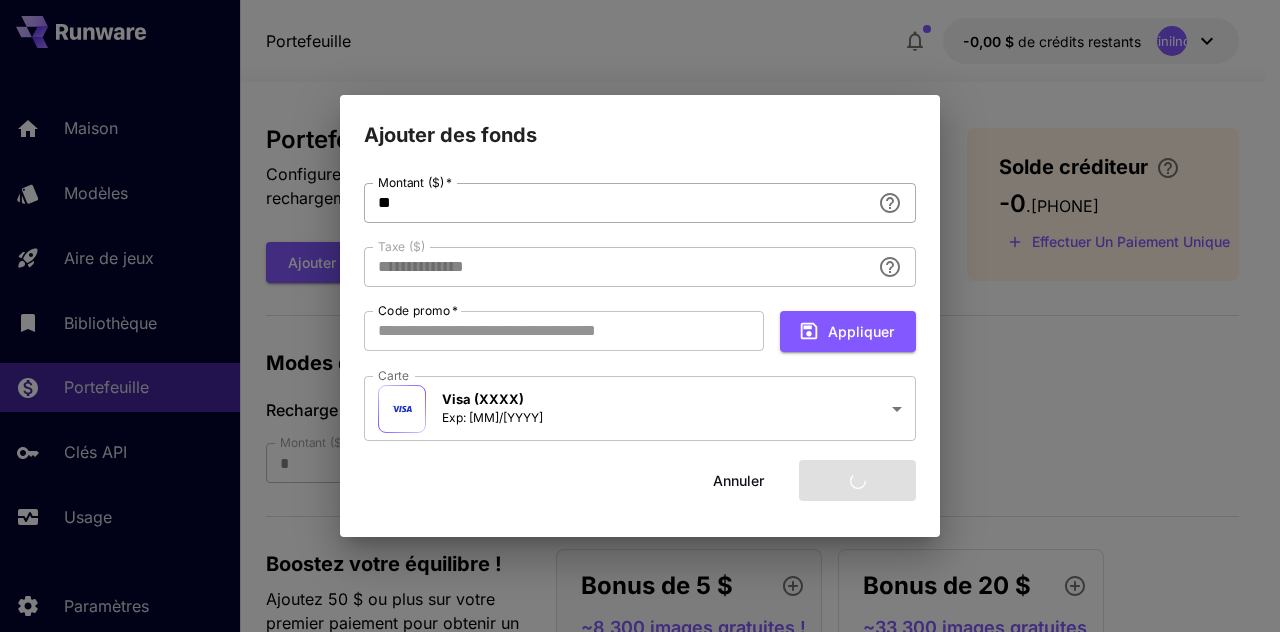 type on "****" 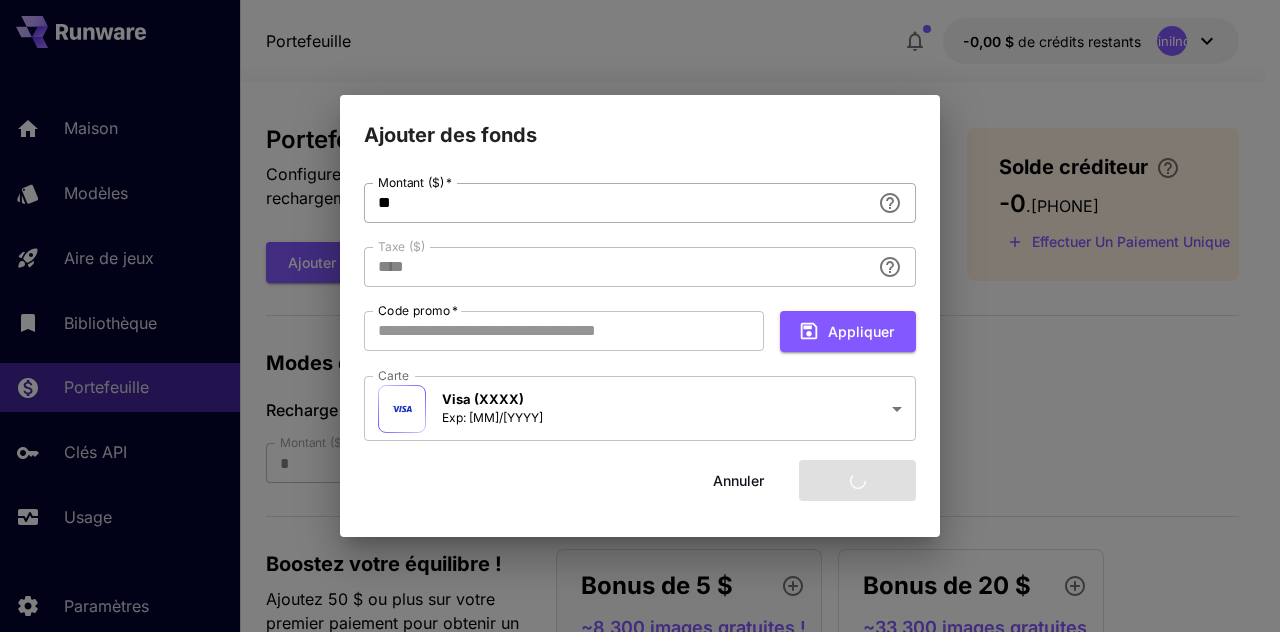 click on "**" at bounding box center [617, 203] 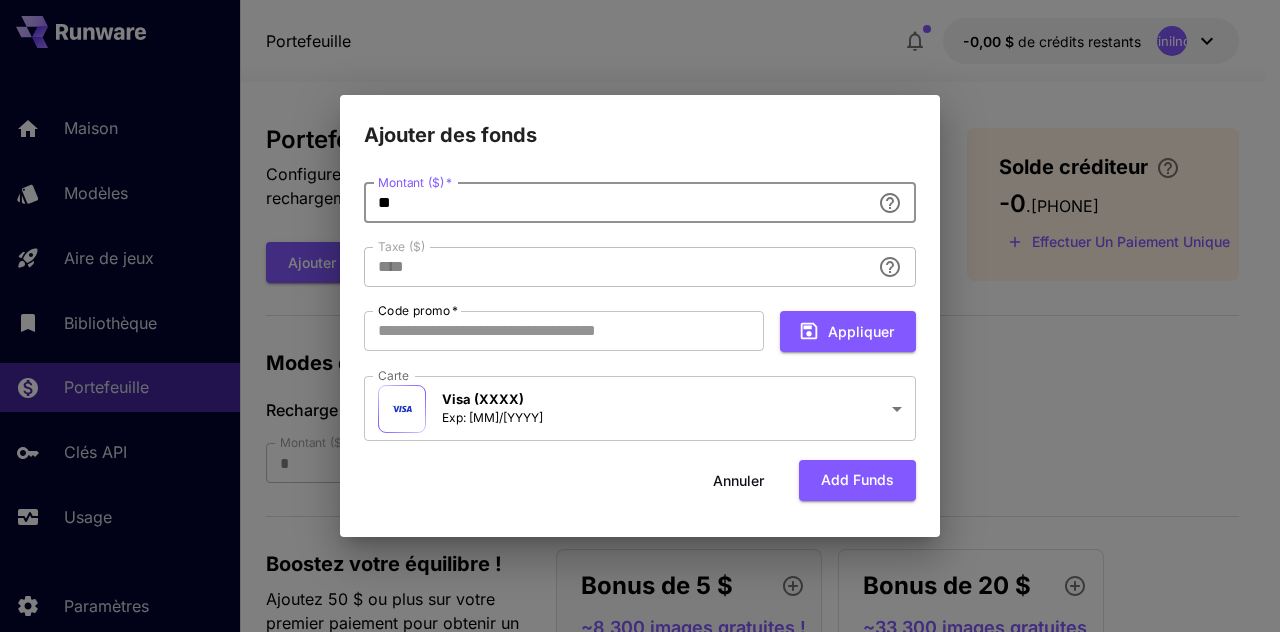 type on "*" 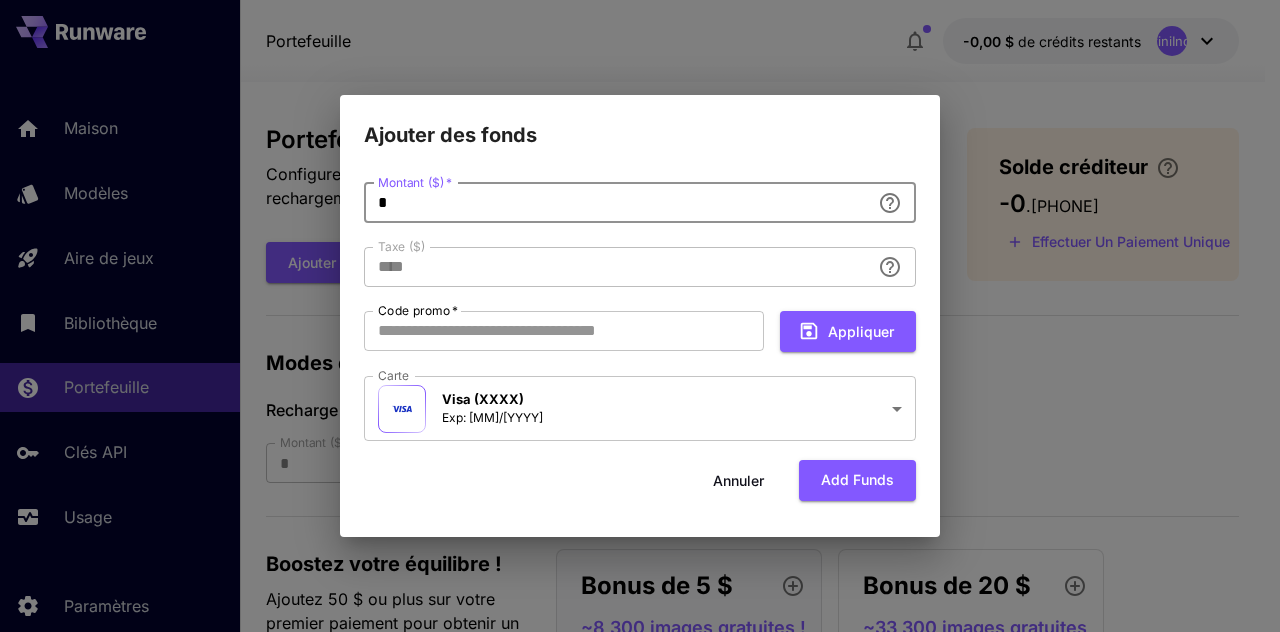 type 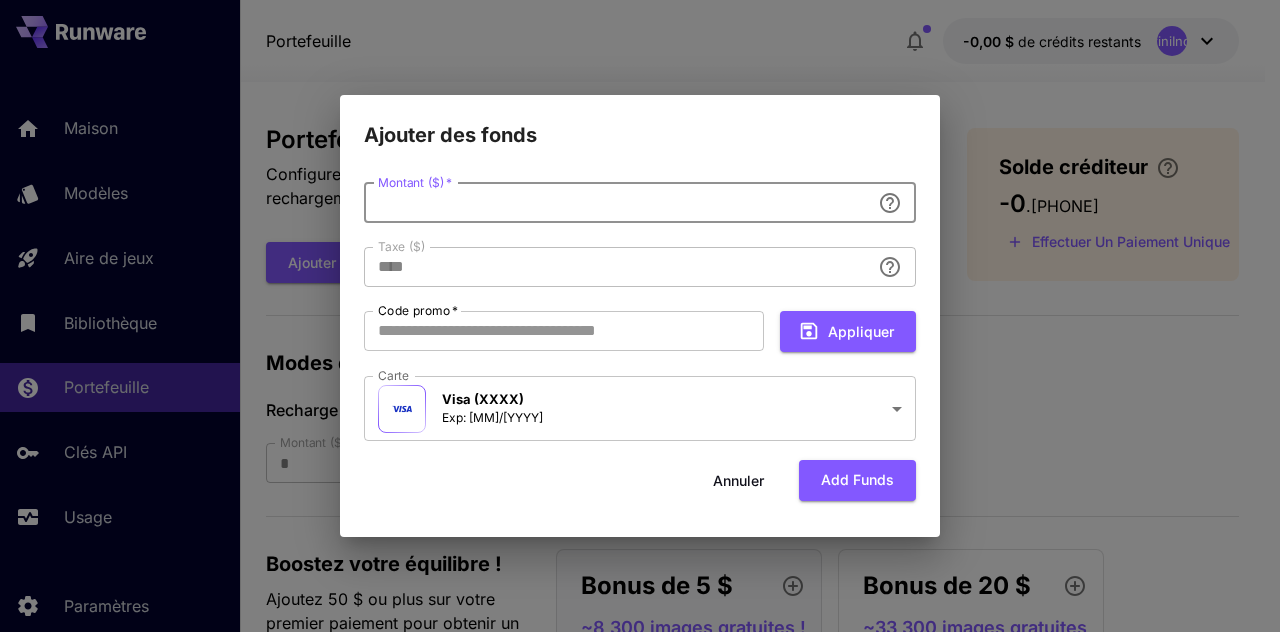 type on "**********" 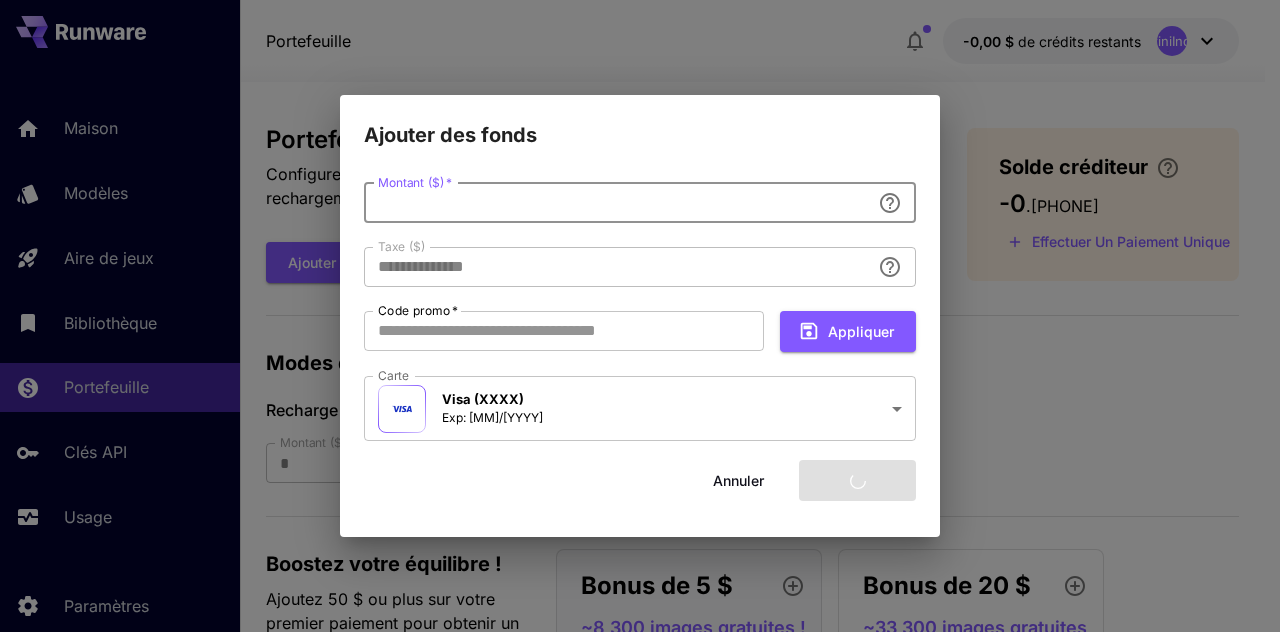 type on "*" 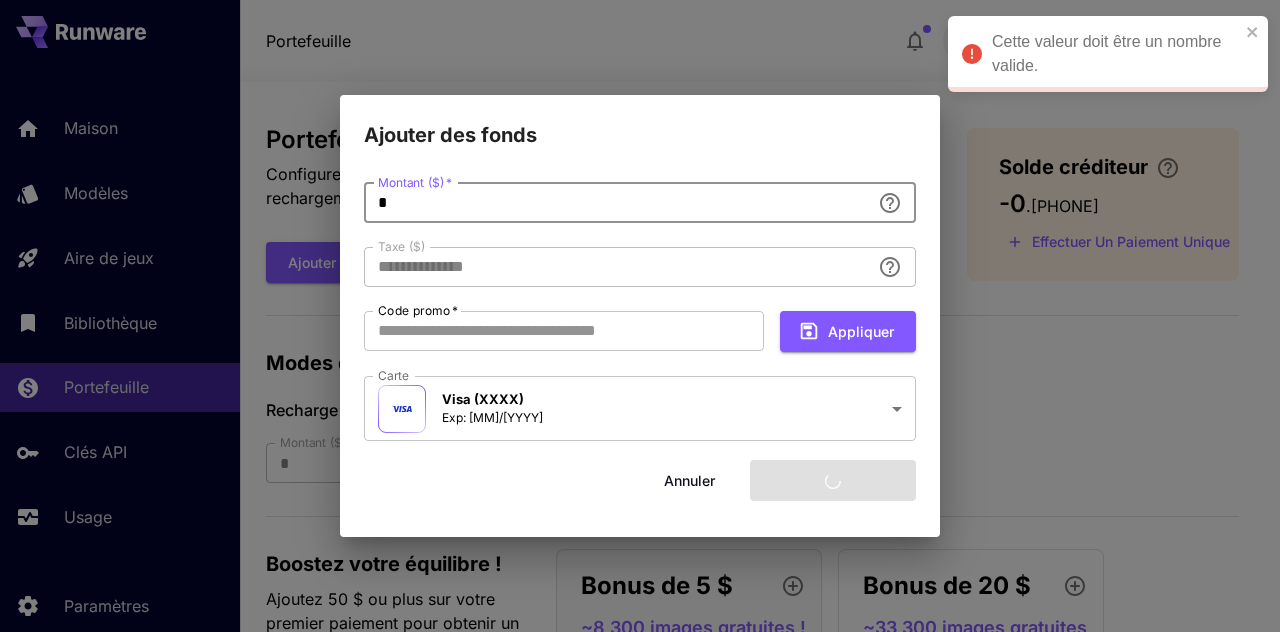 type on "****" 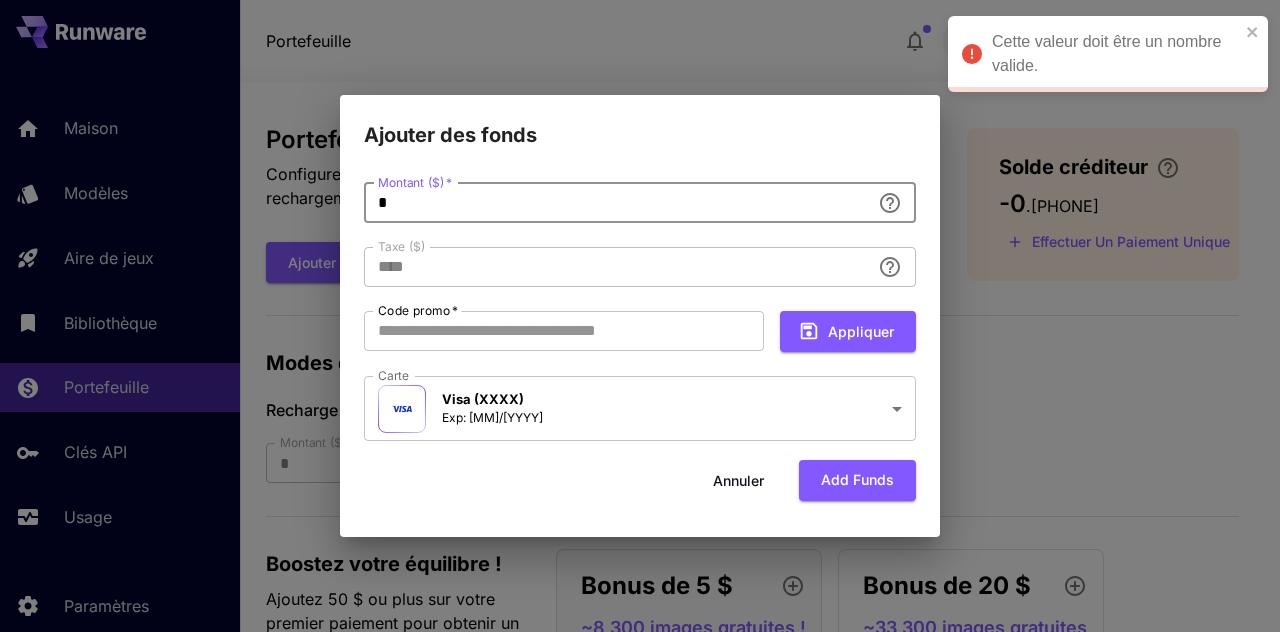 type 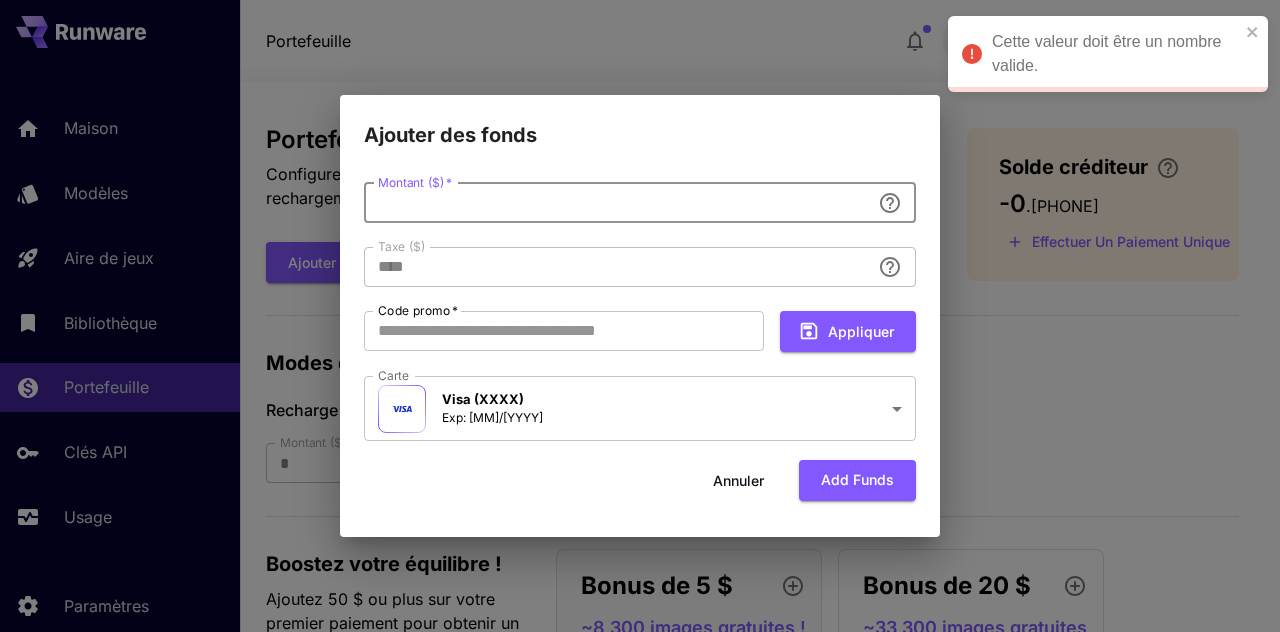 type on "**********" 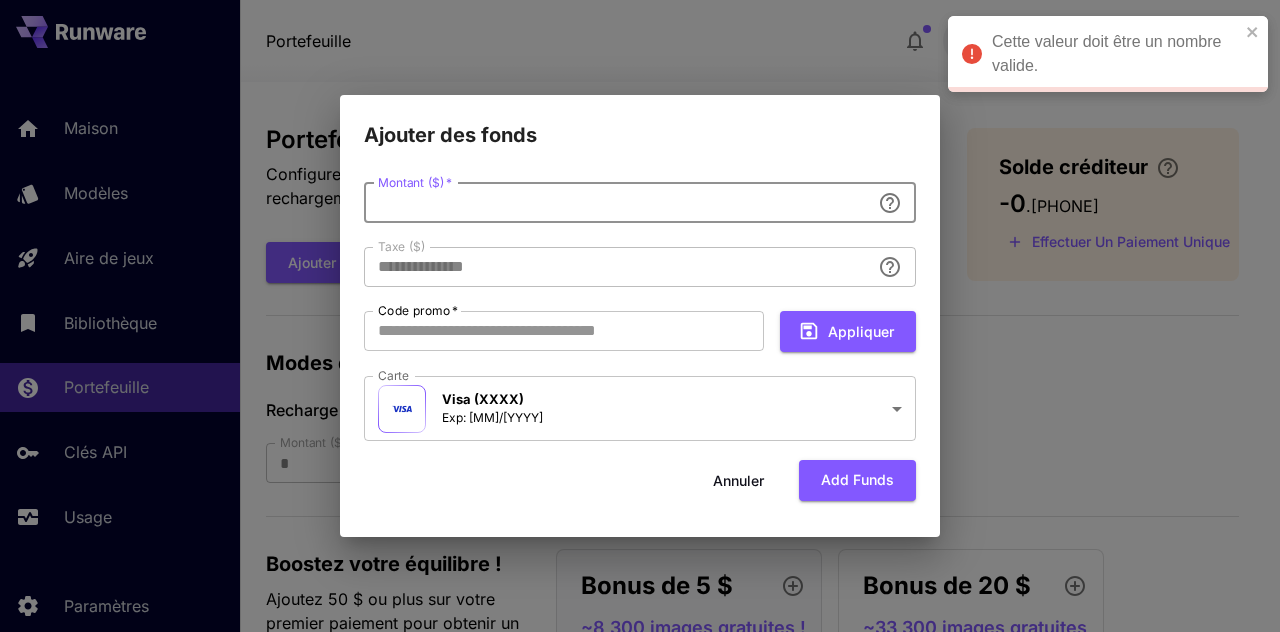 type on "*" 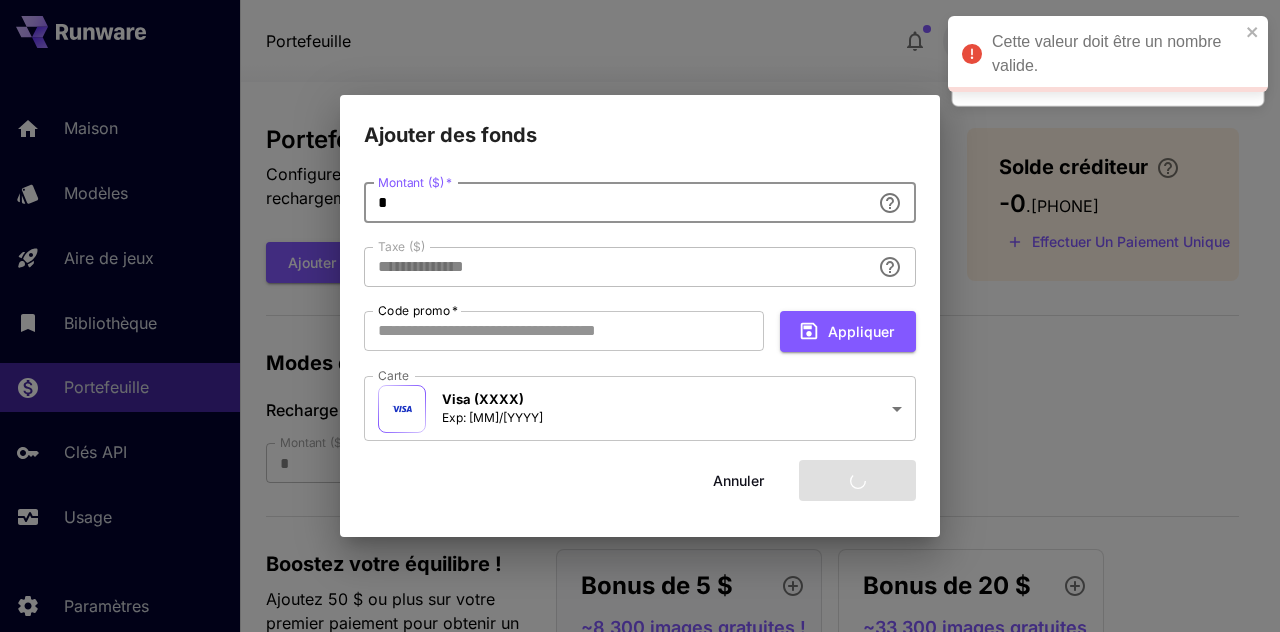 type on "****" 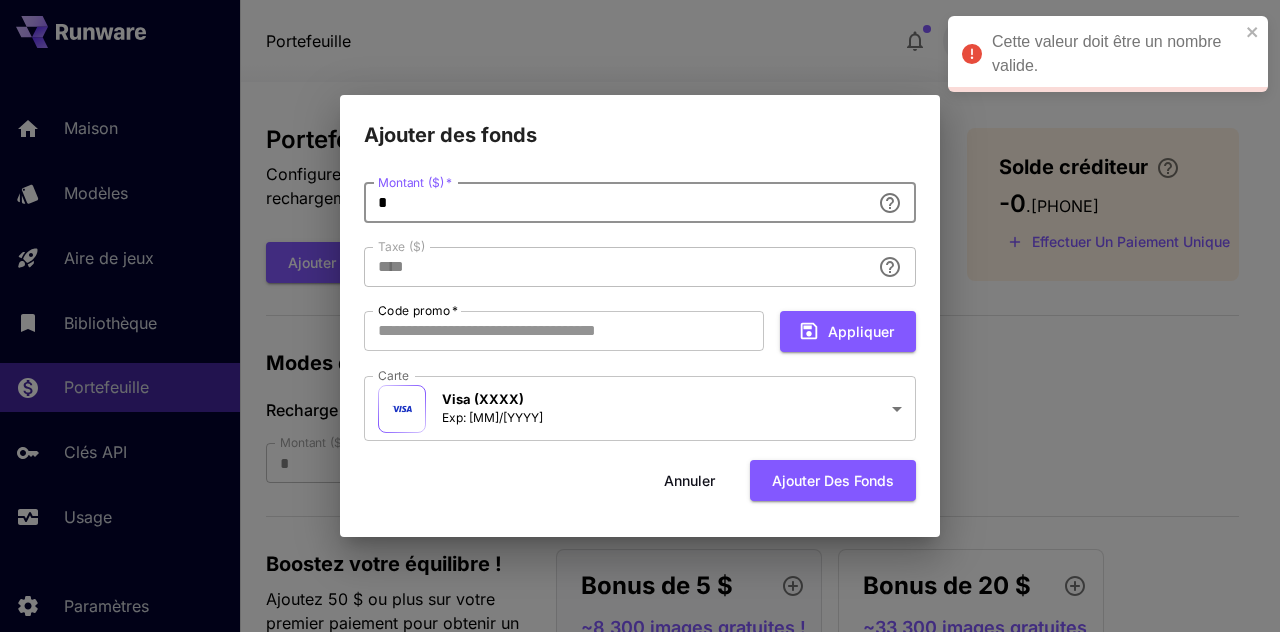 type 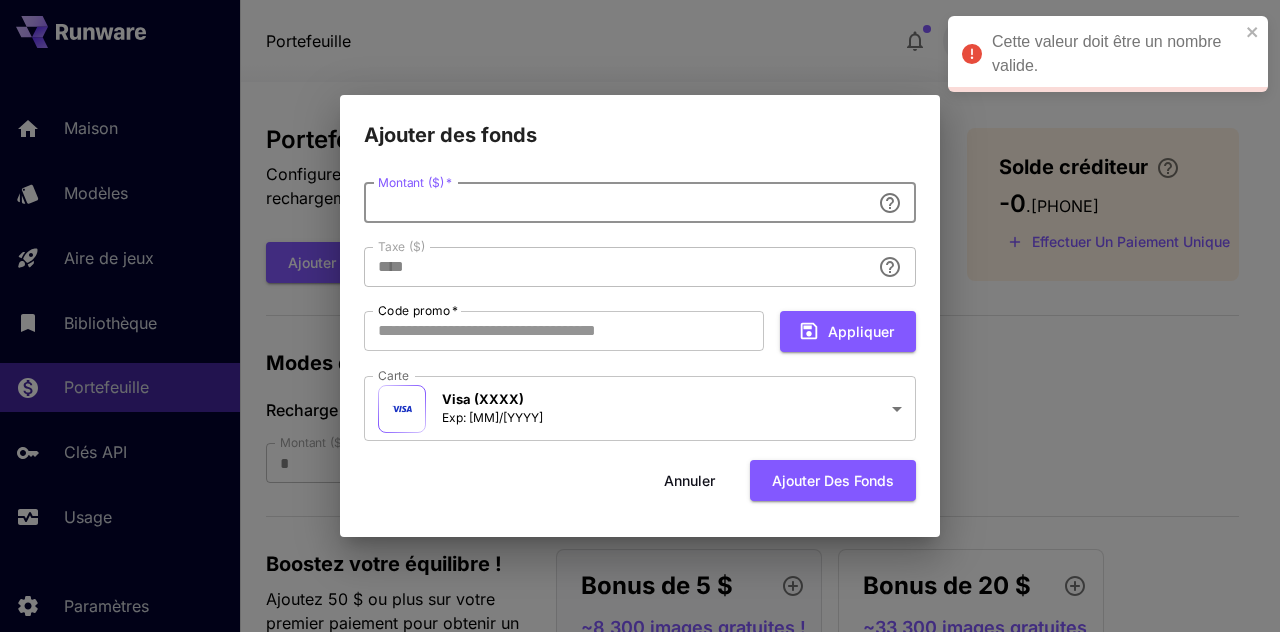 type on "**********" 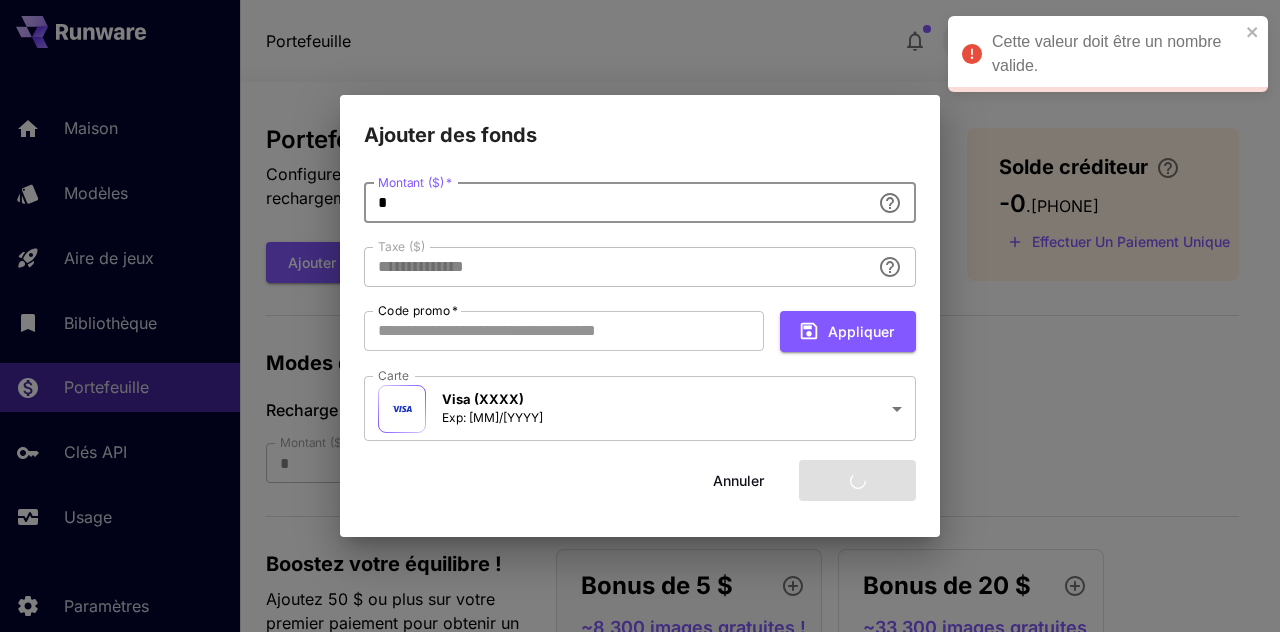 type on "**" 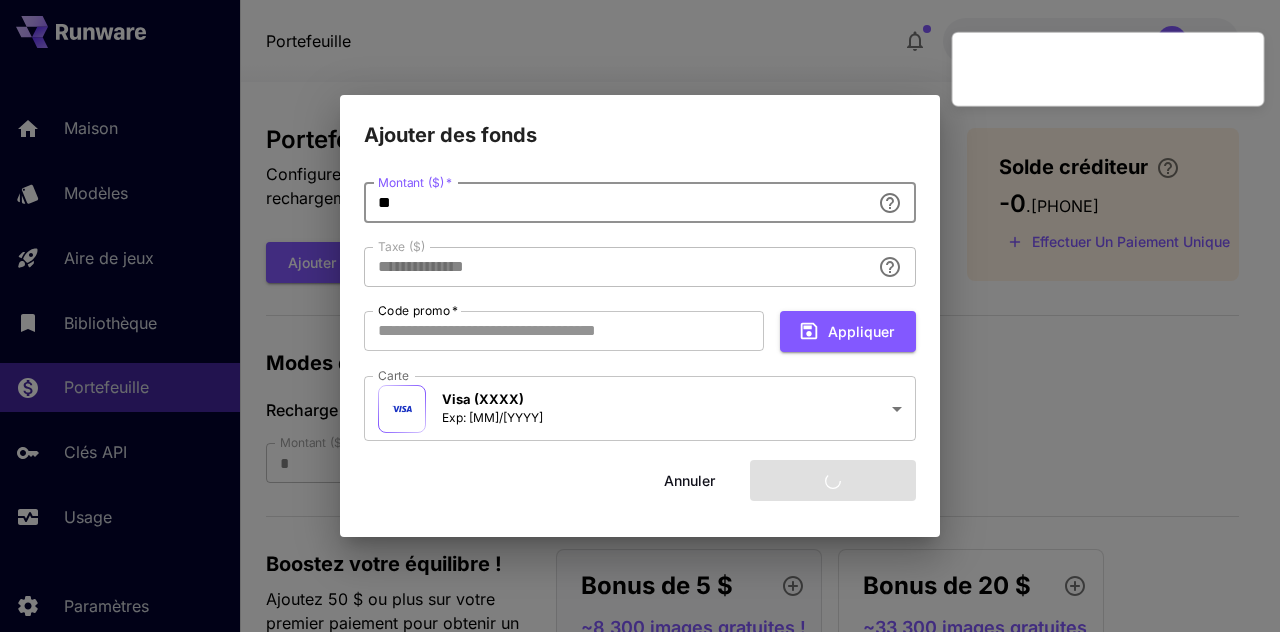 type on "****" 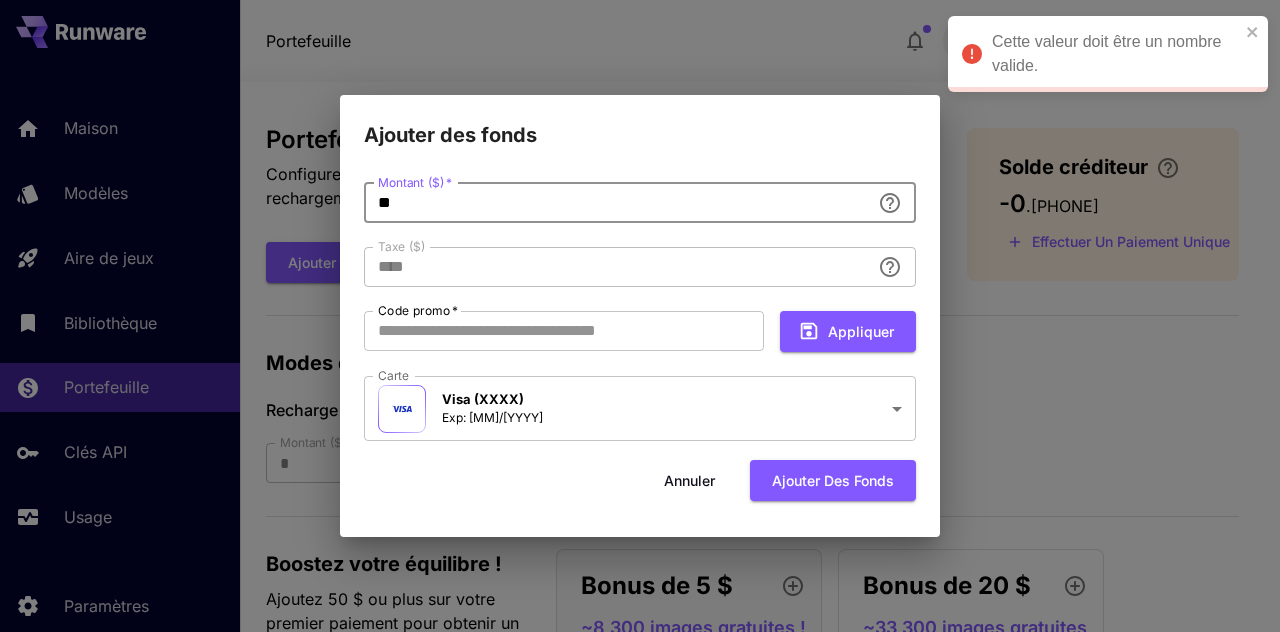 type on "*" 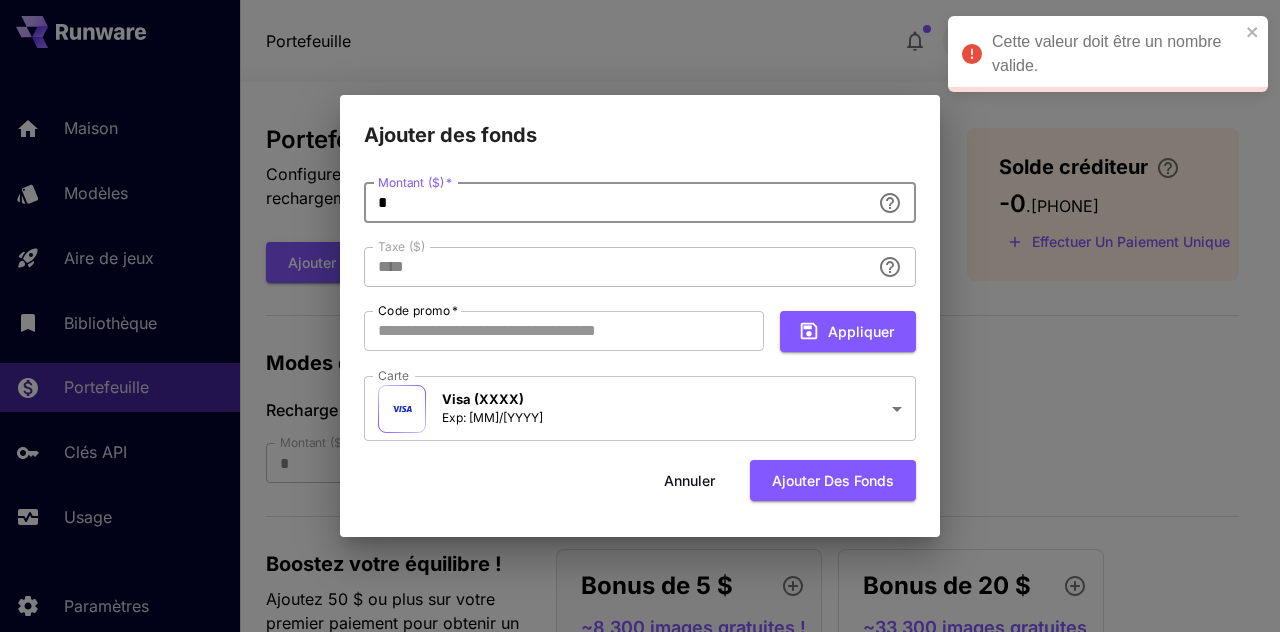 type 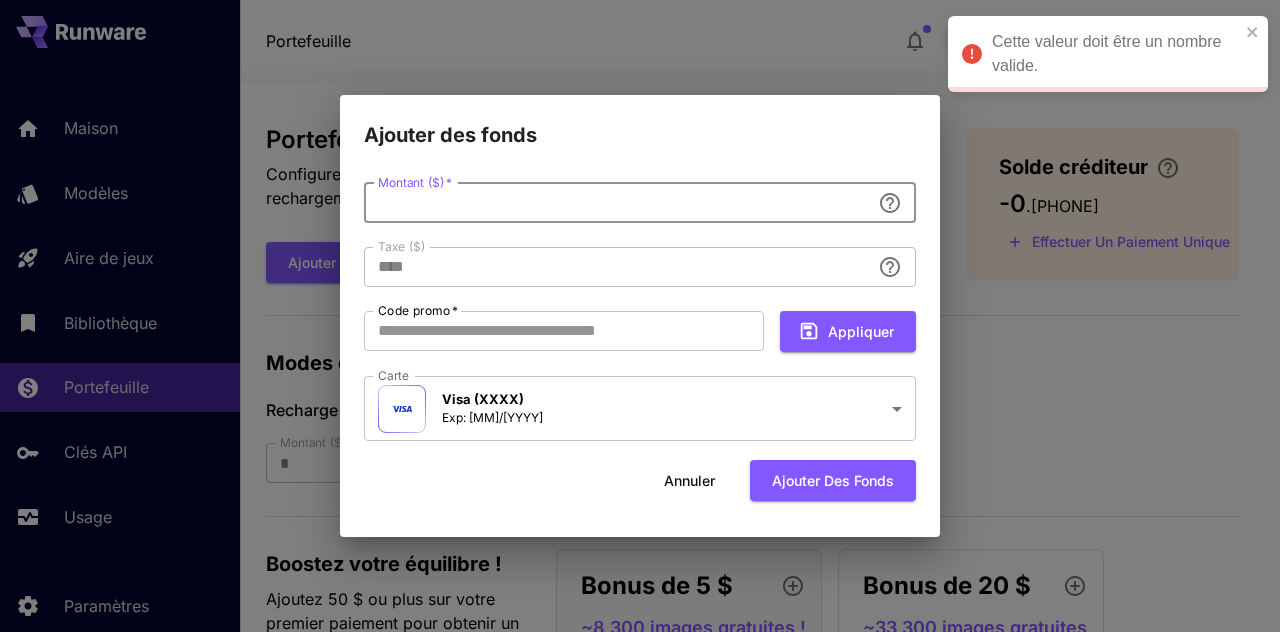 type on "**********" 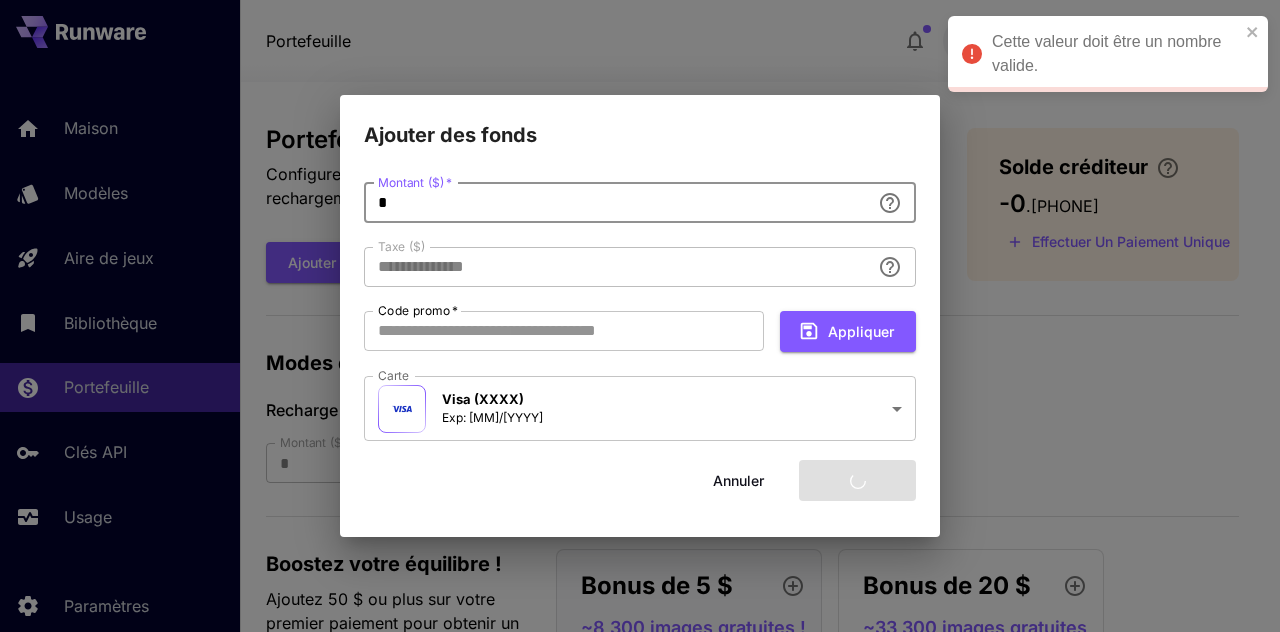 type on "**" 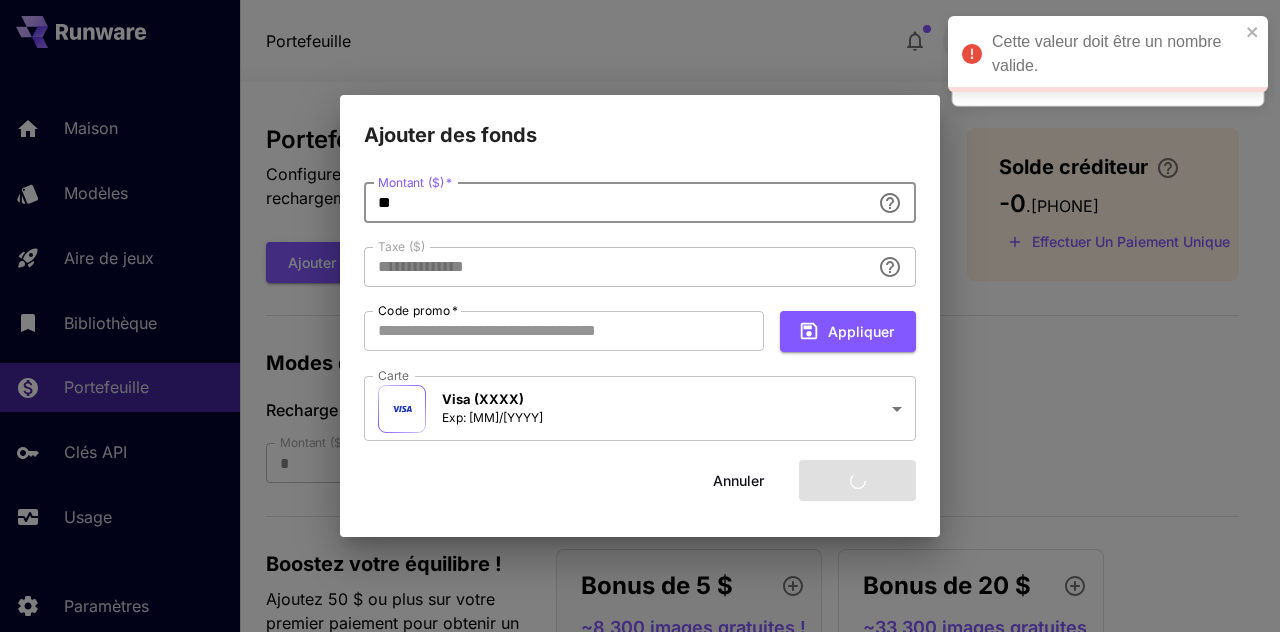 type on "****" 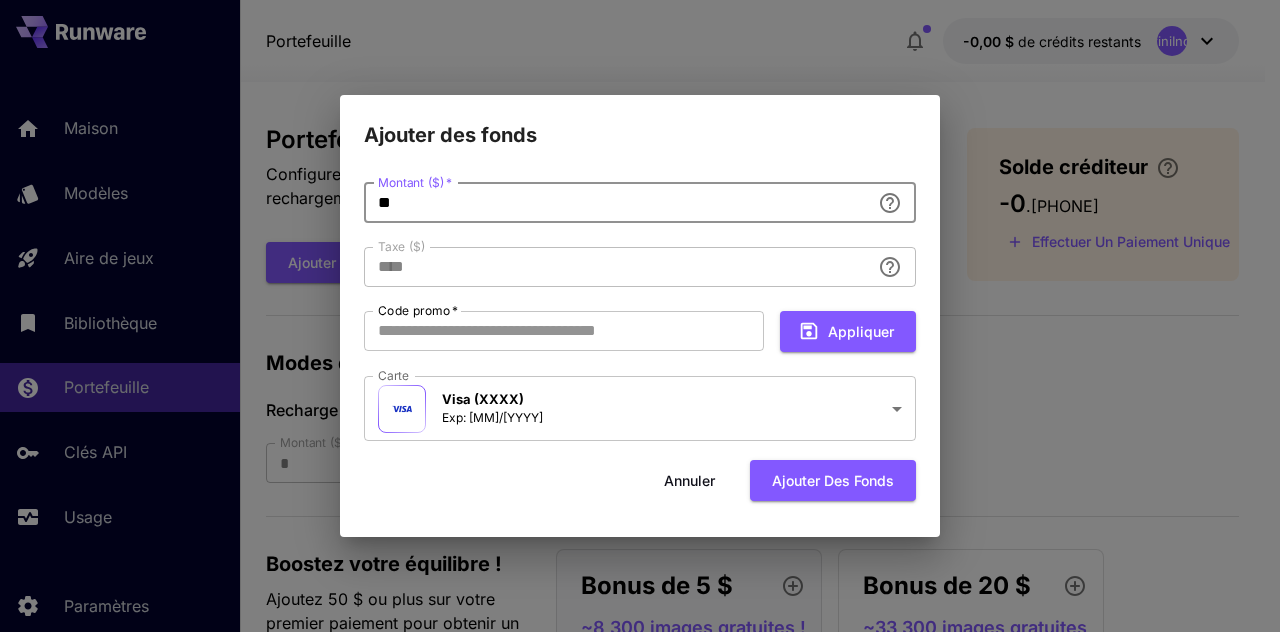 type on "*" 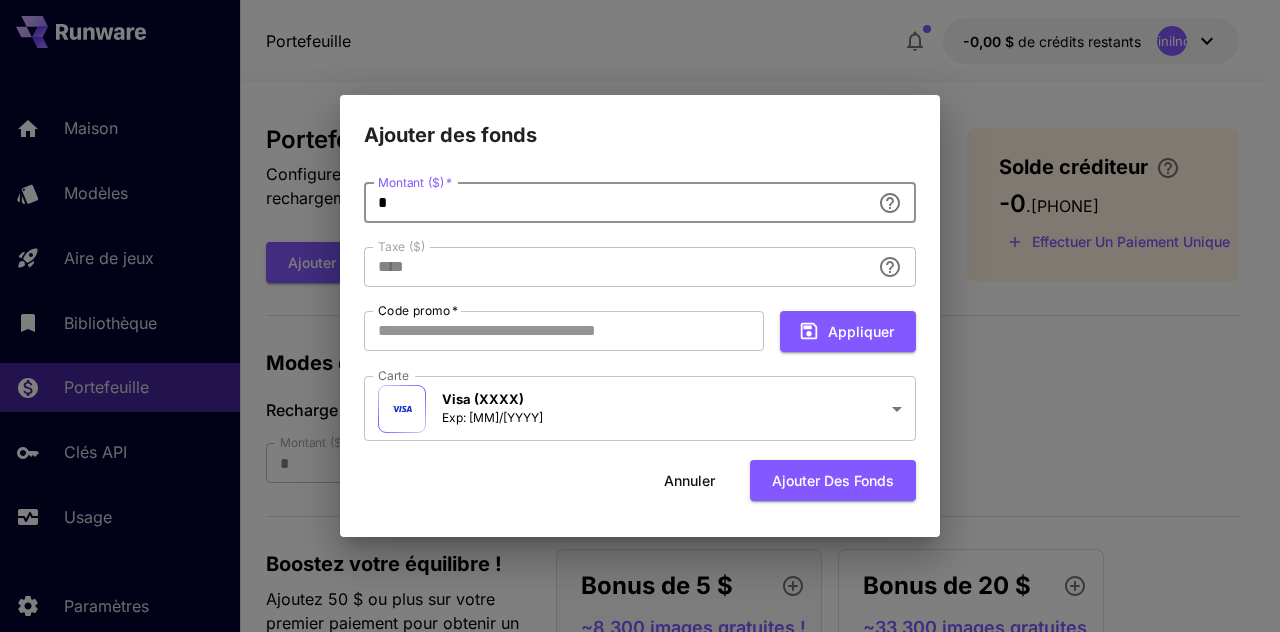 type 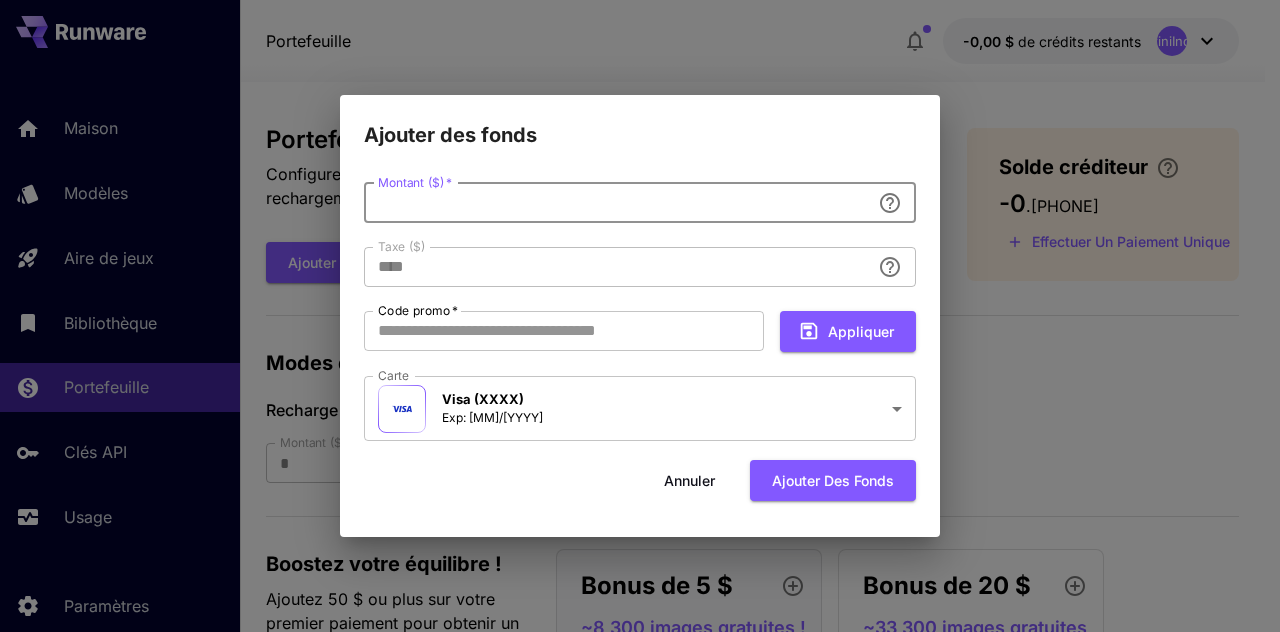 type on "**********" 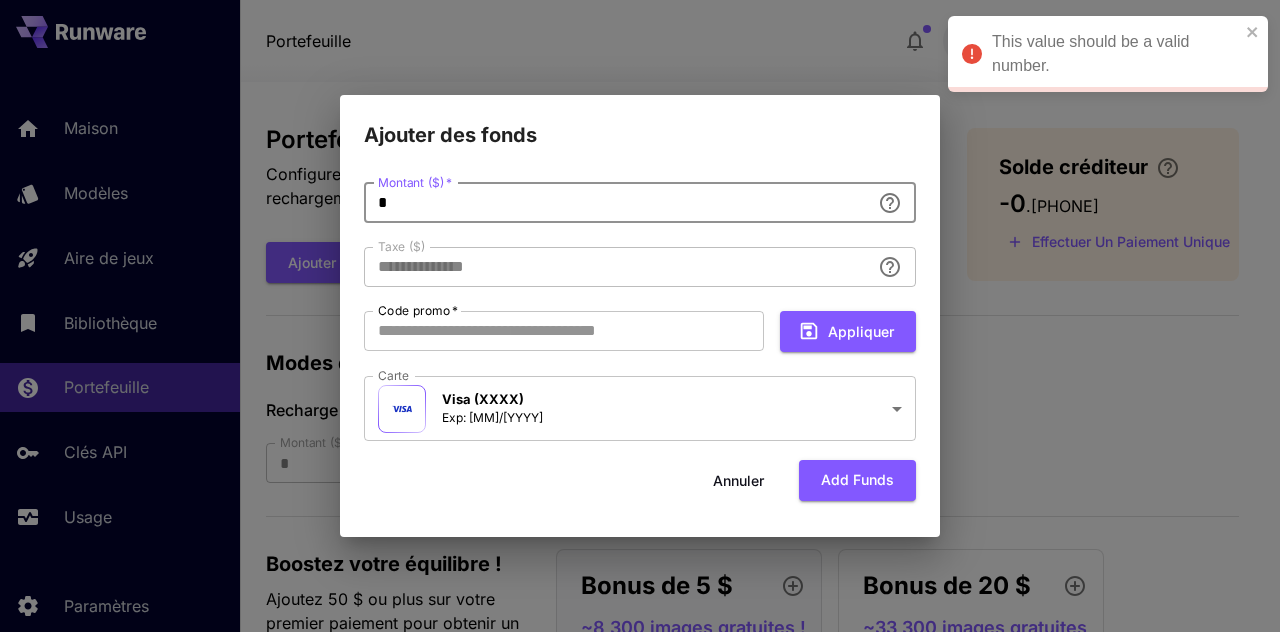 type on "**" 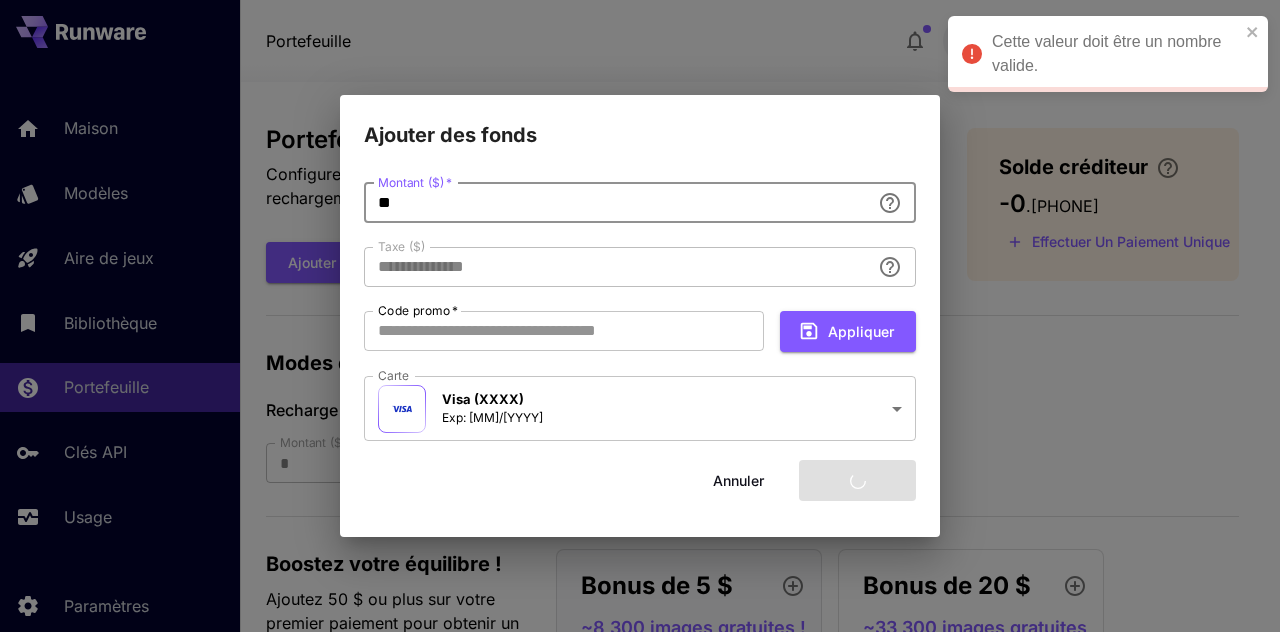 type on "****" 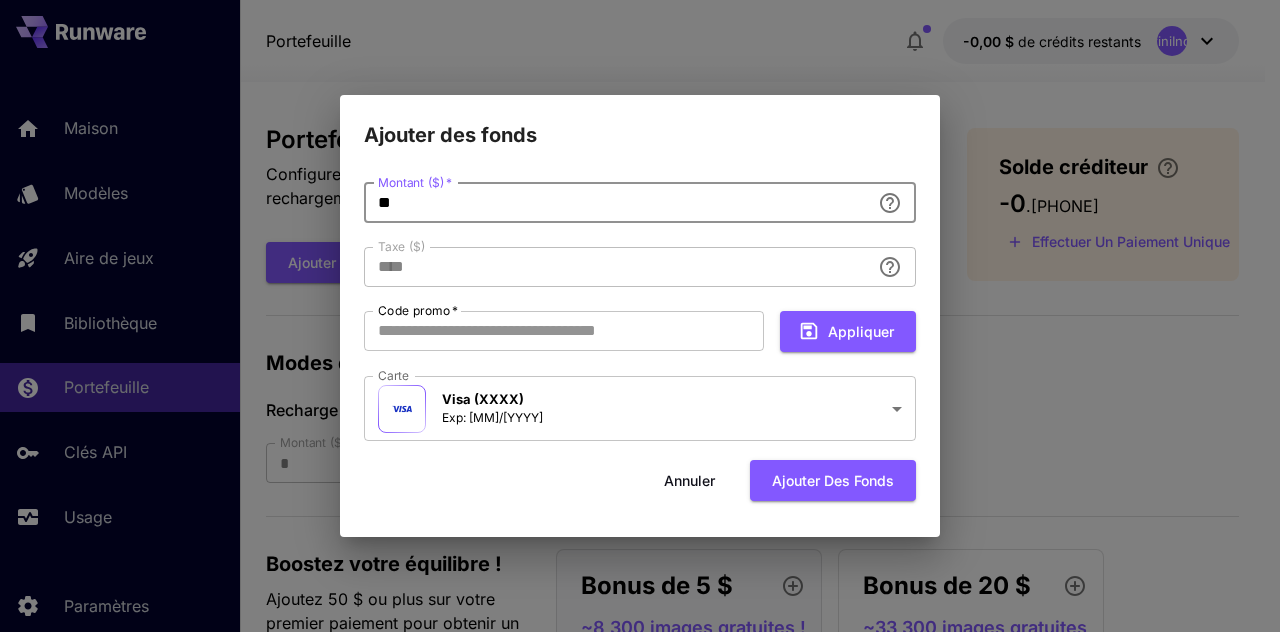 type on "*" 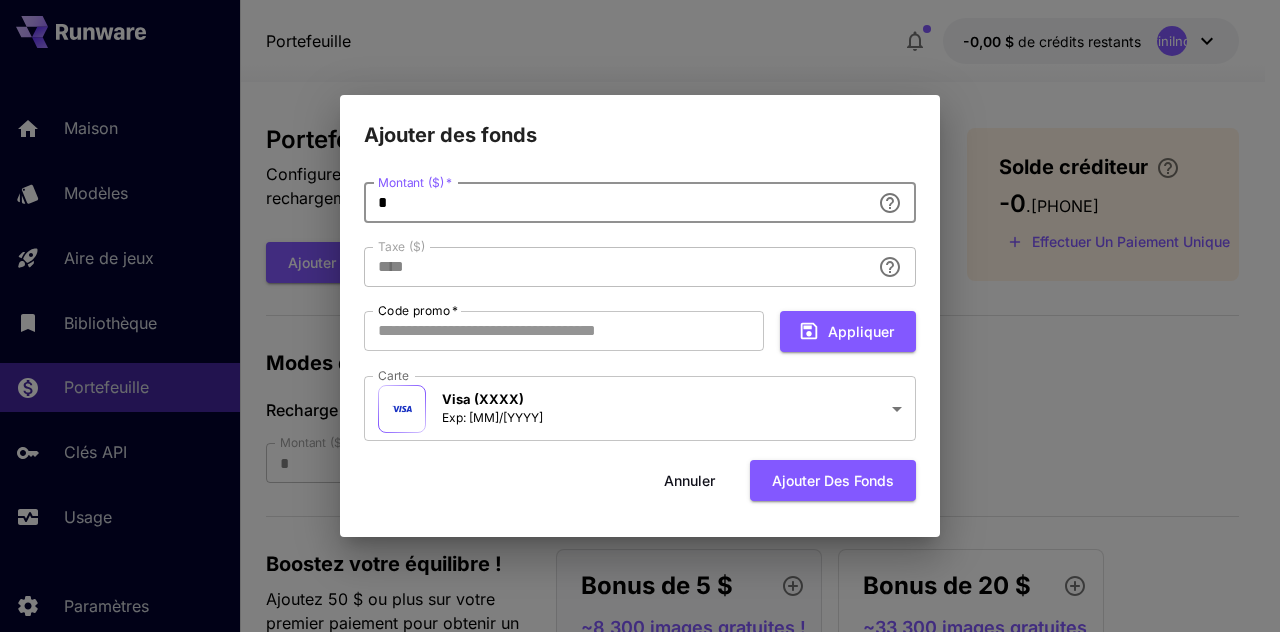 type 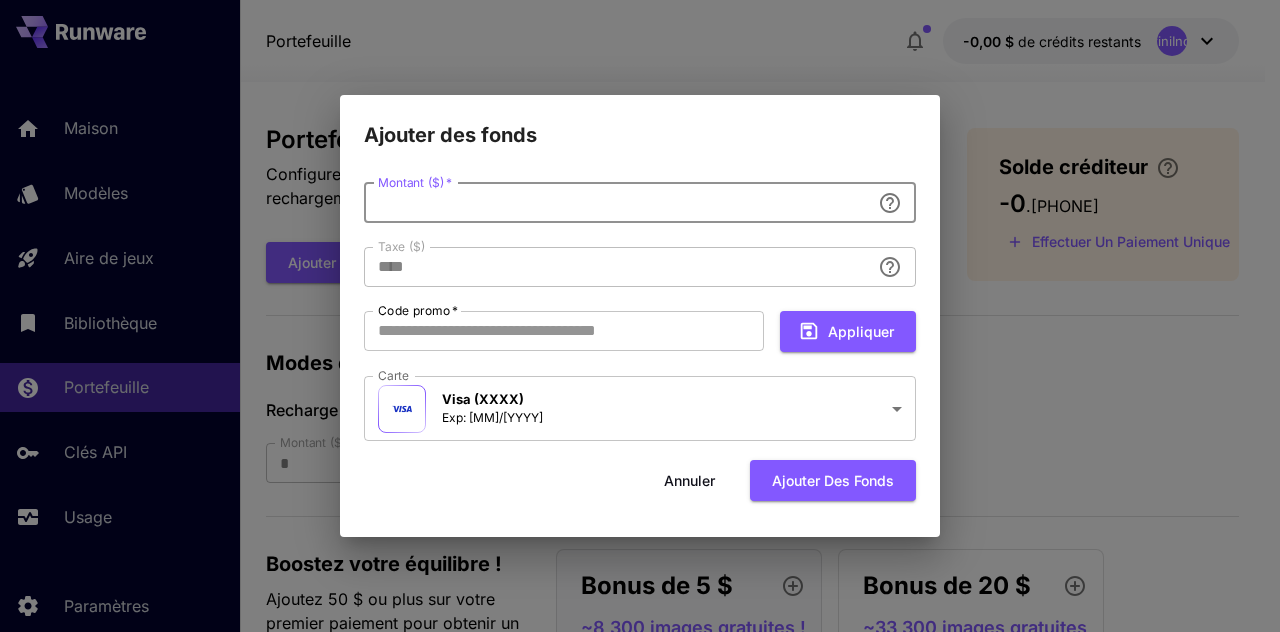 type on "**********" 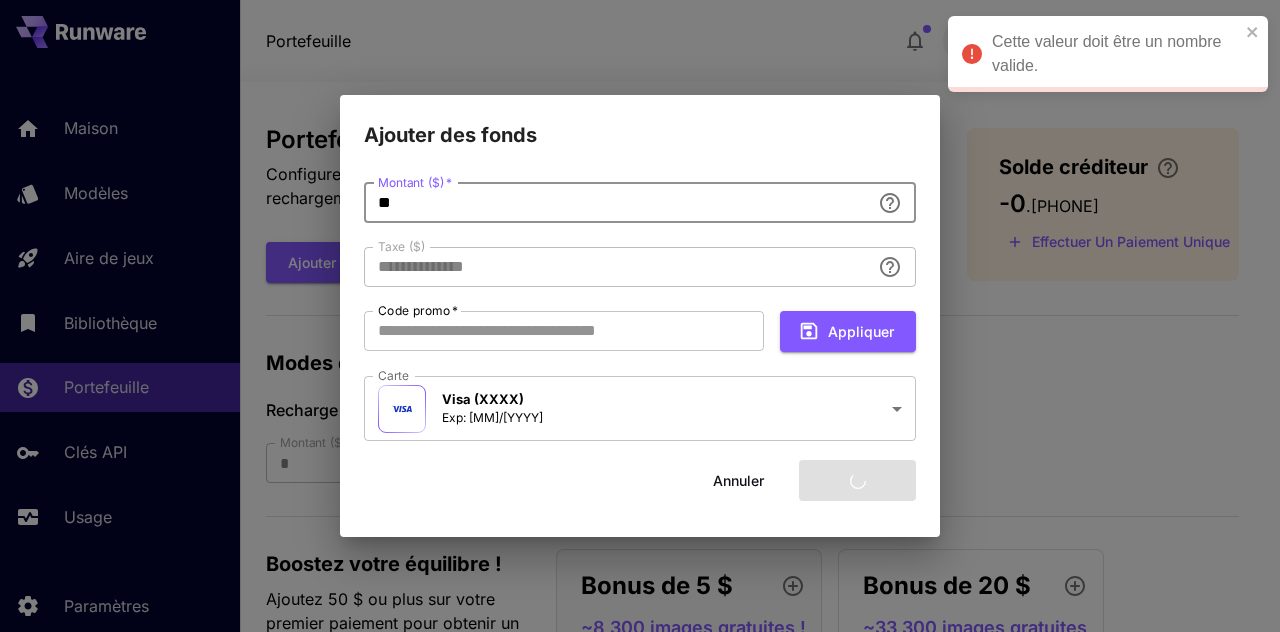 type on "*" 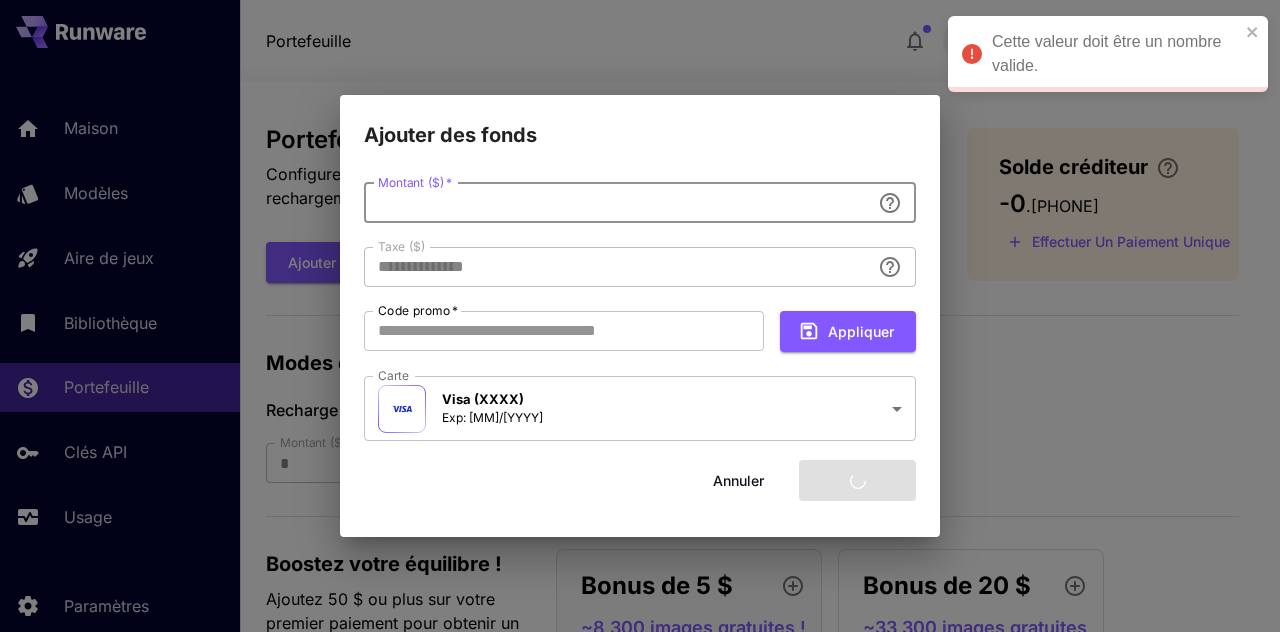 type on "*" 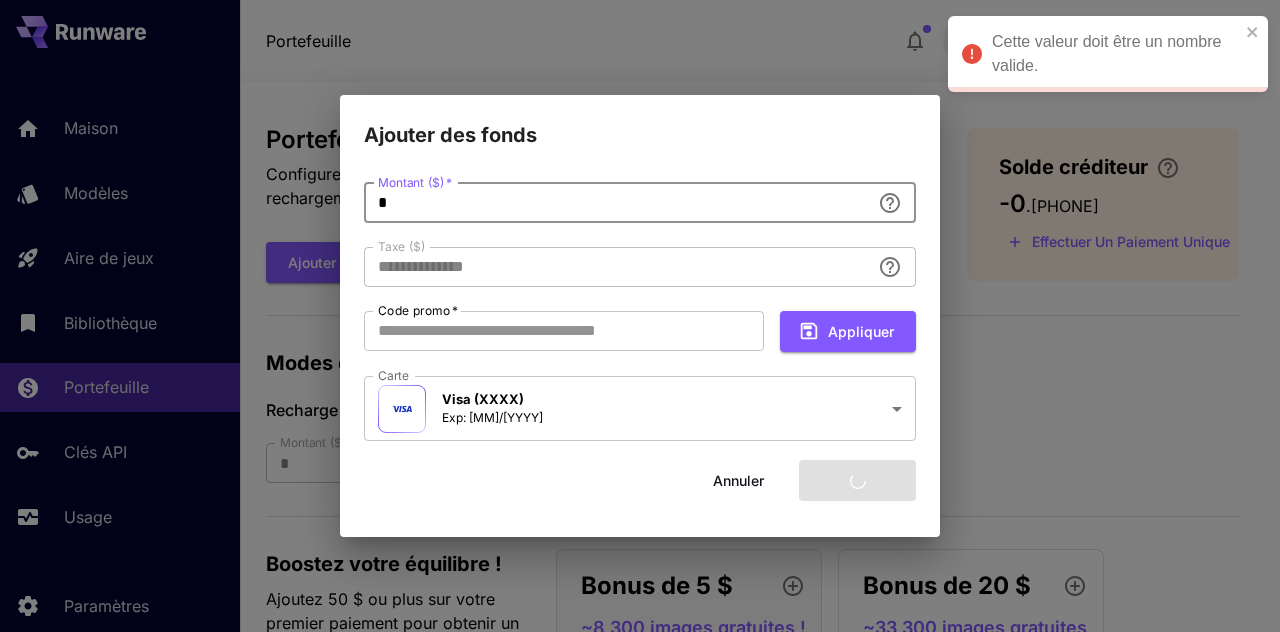 type on "****" 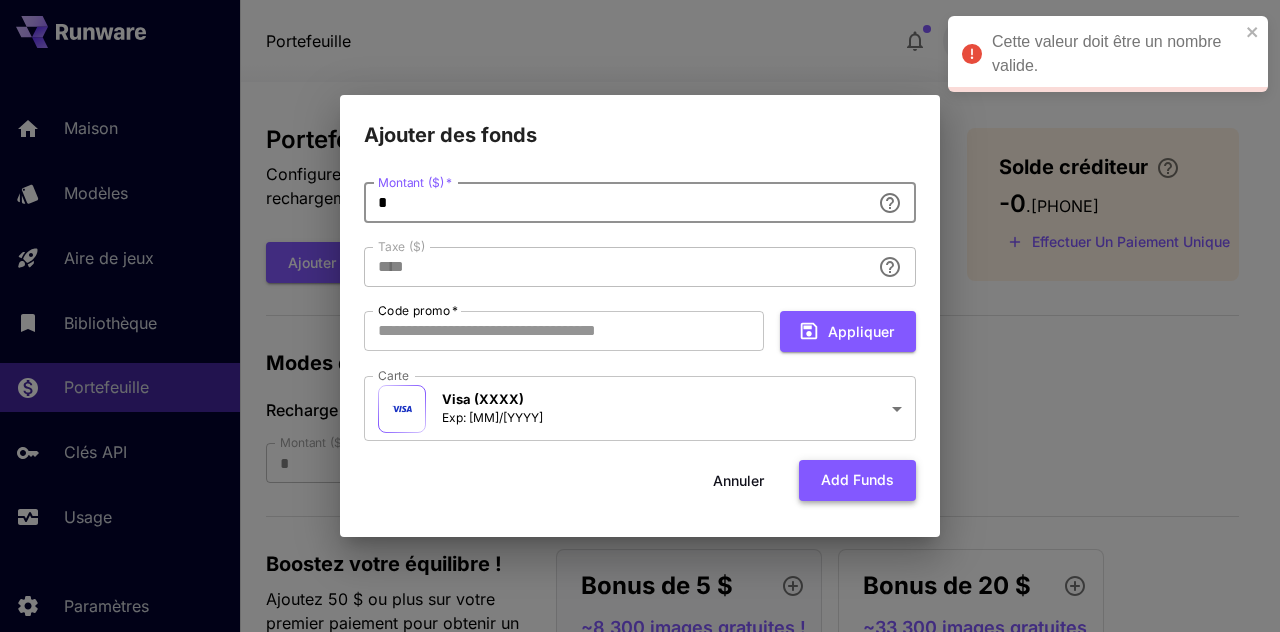 type on "*" 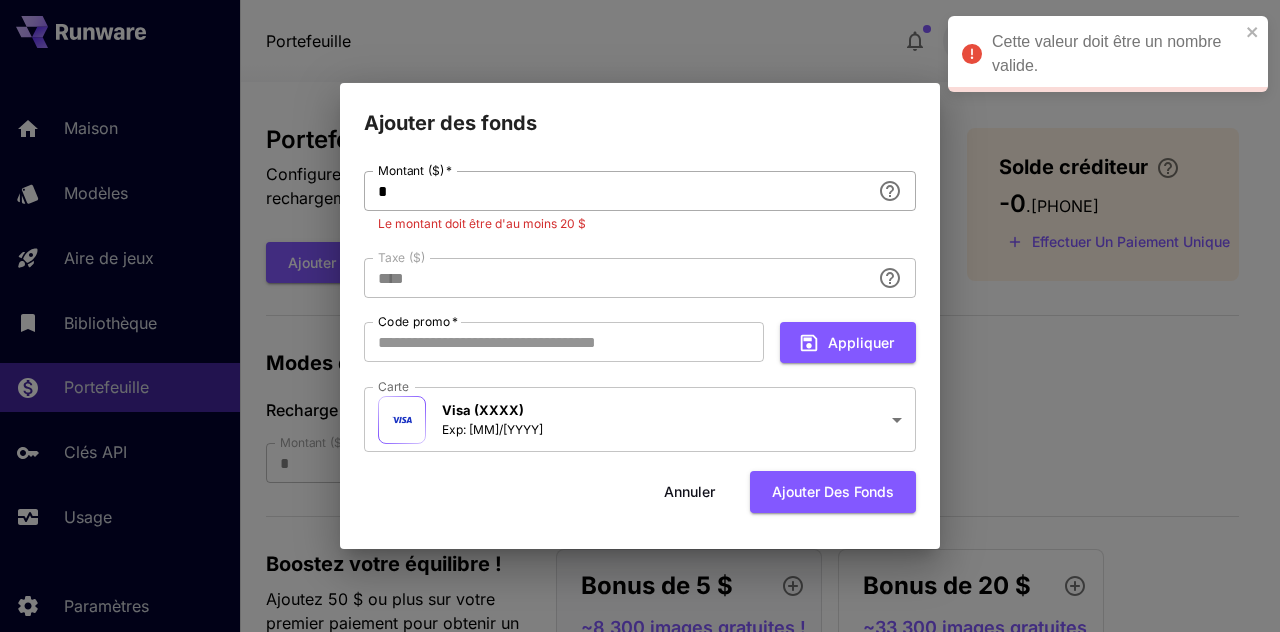 click on "*" at bounding box center (617, 191) 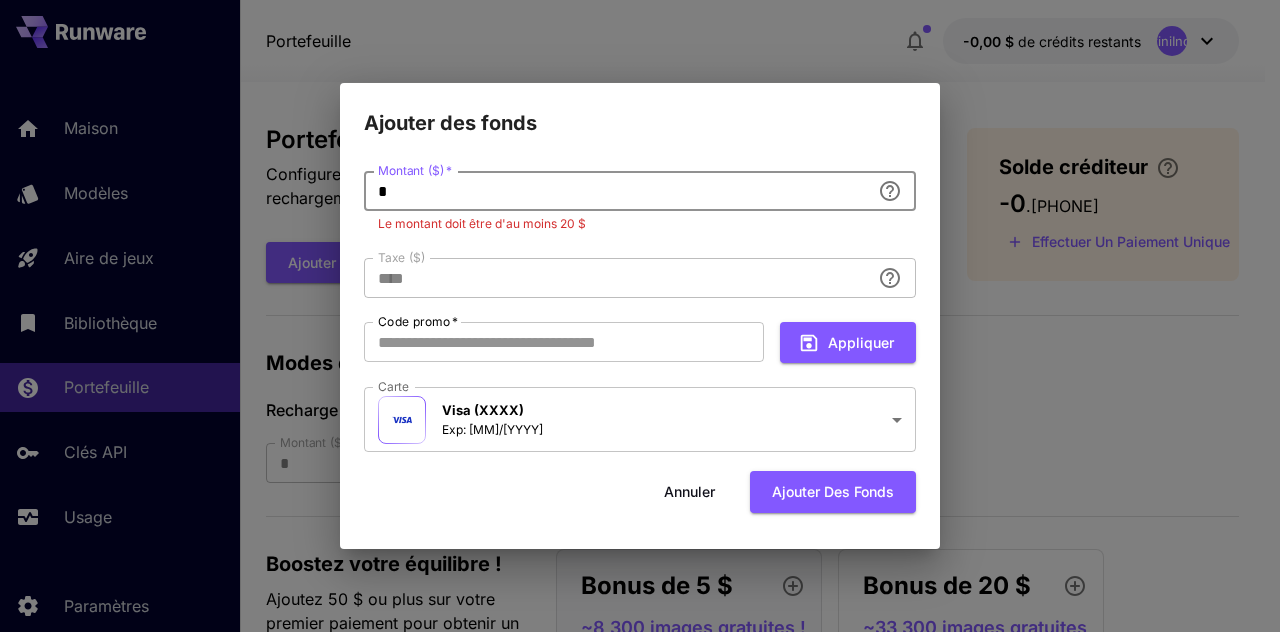 type 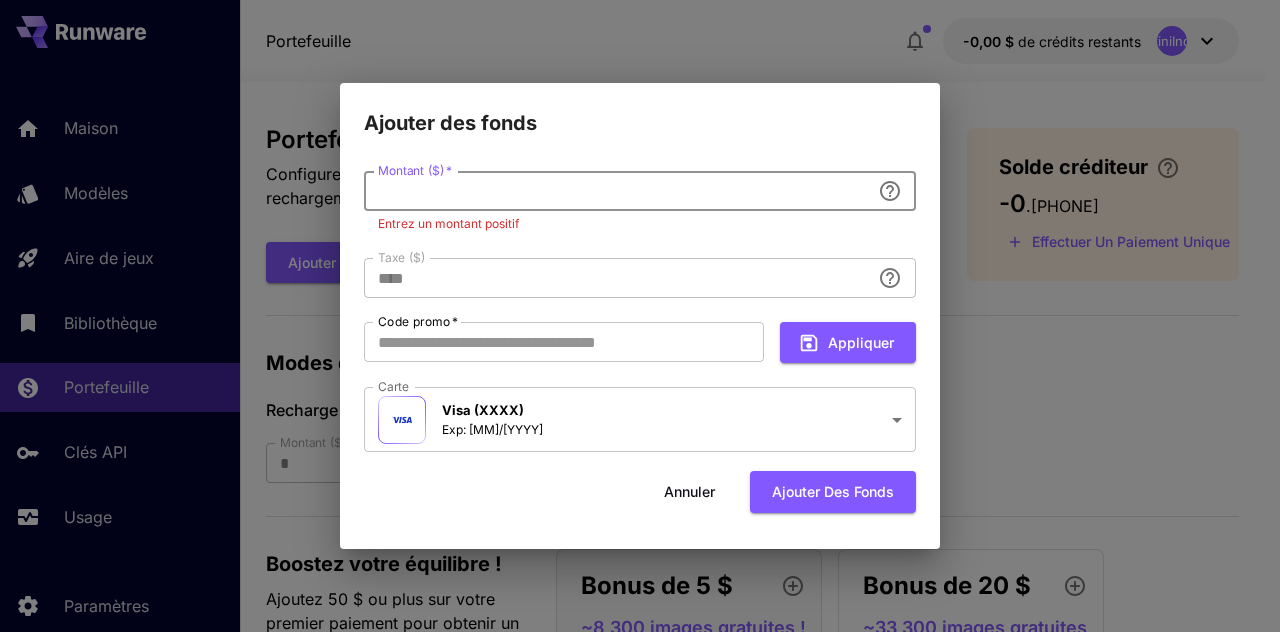 type on "**********" 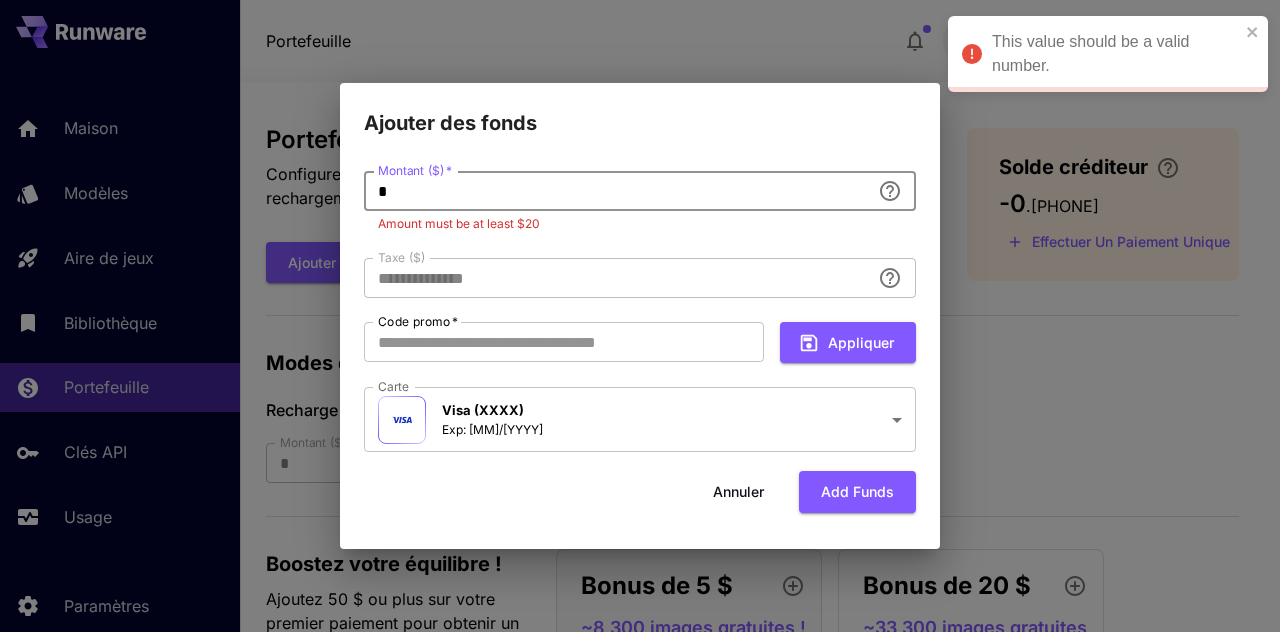 type on "**" 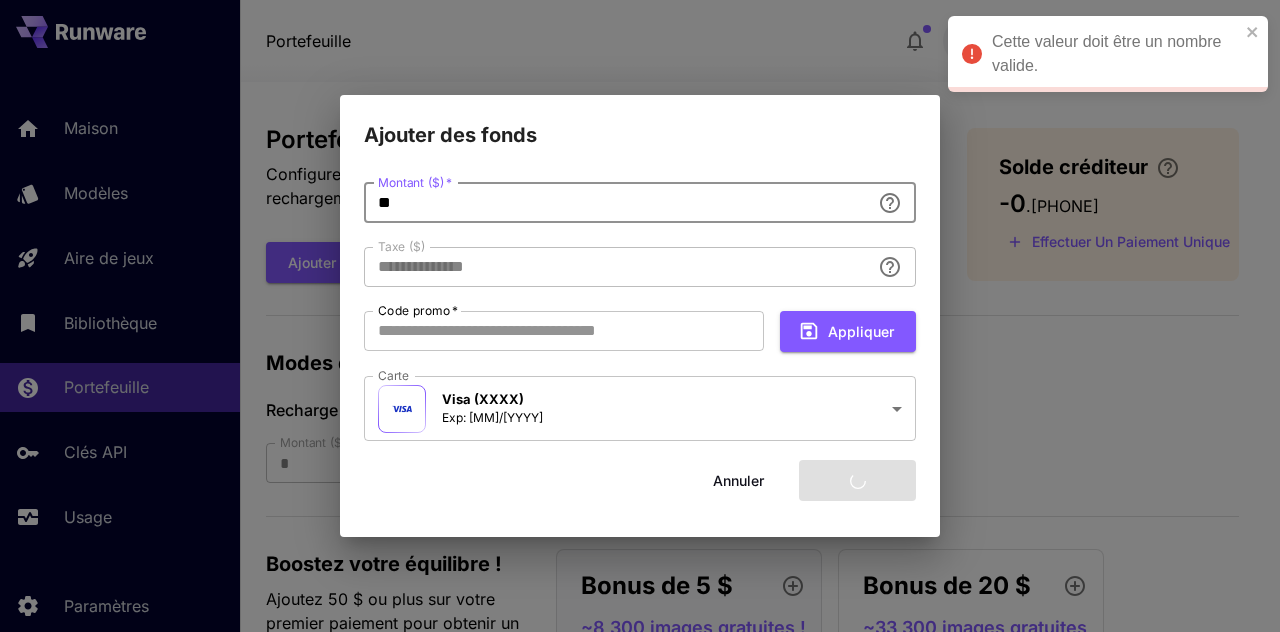 type on "****" 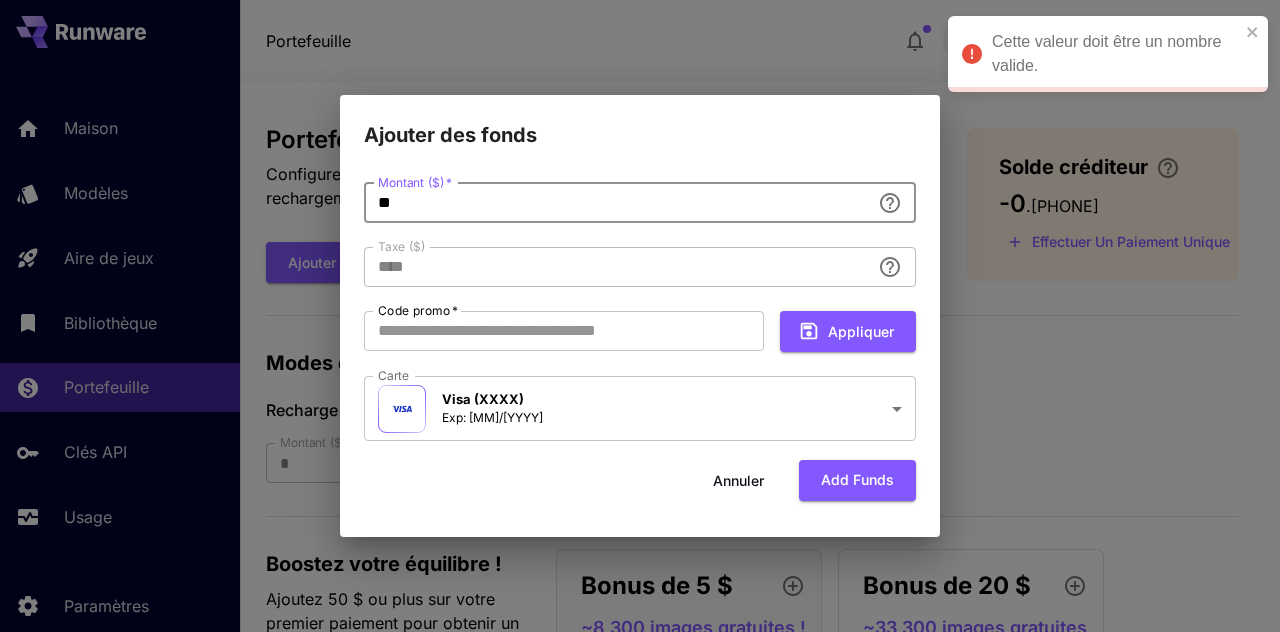 type on "**" 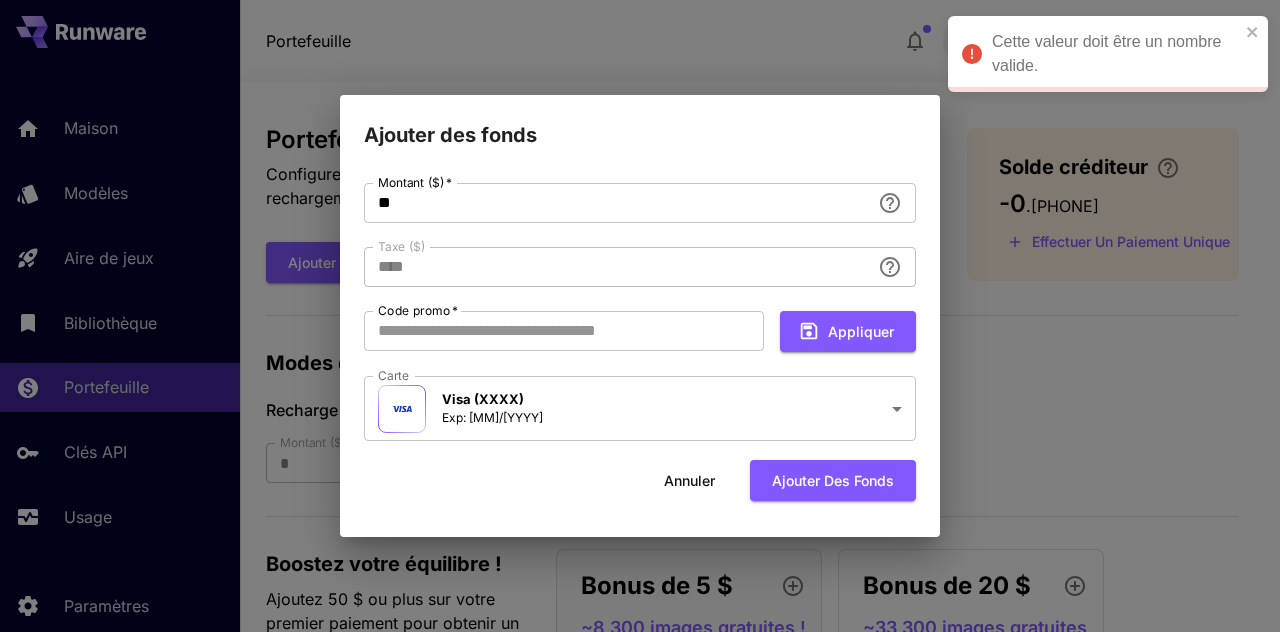click on "Cette valeur doit être un nombre valide." at bounding box center (1101, 54) 